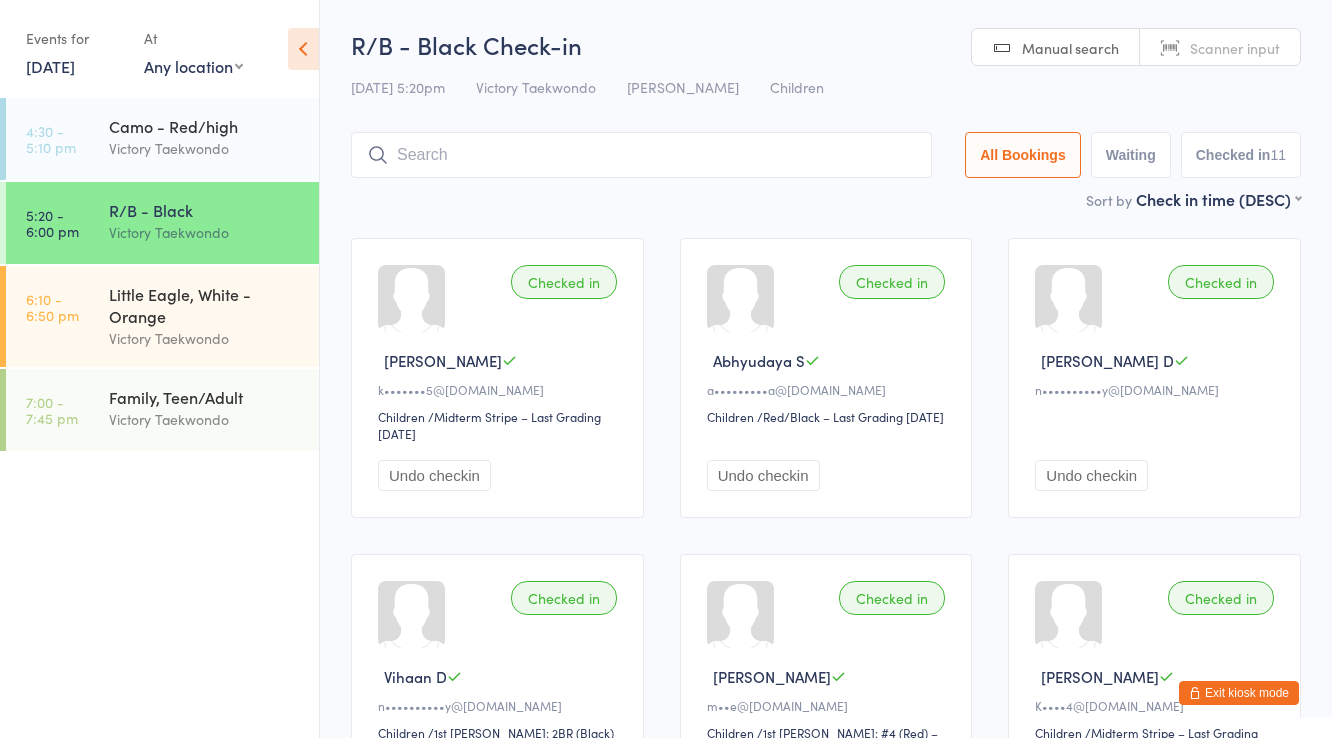 scroll, scrollTop: 132, scrollLeft: 0, axis: vertical 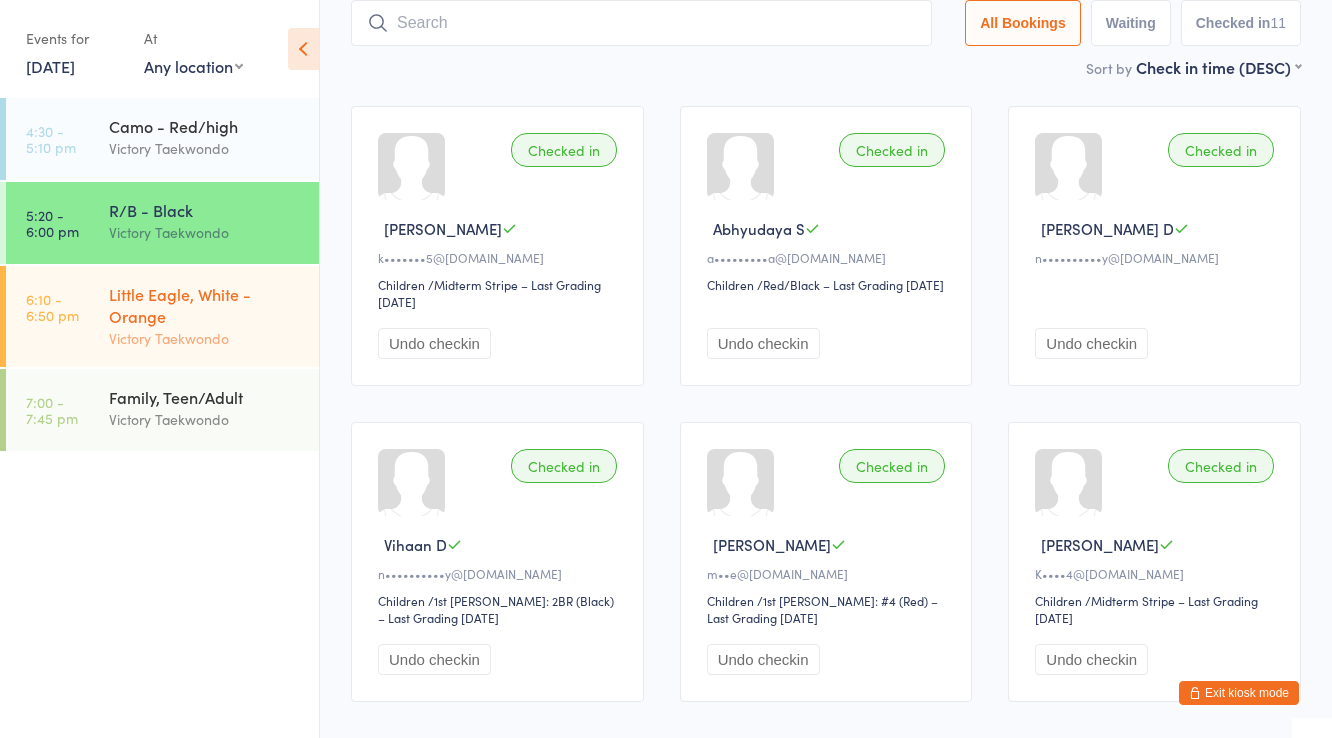 click on "Little Eagle, White - Orange" at bounding box center (205, 305) 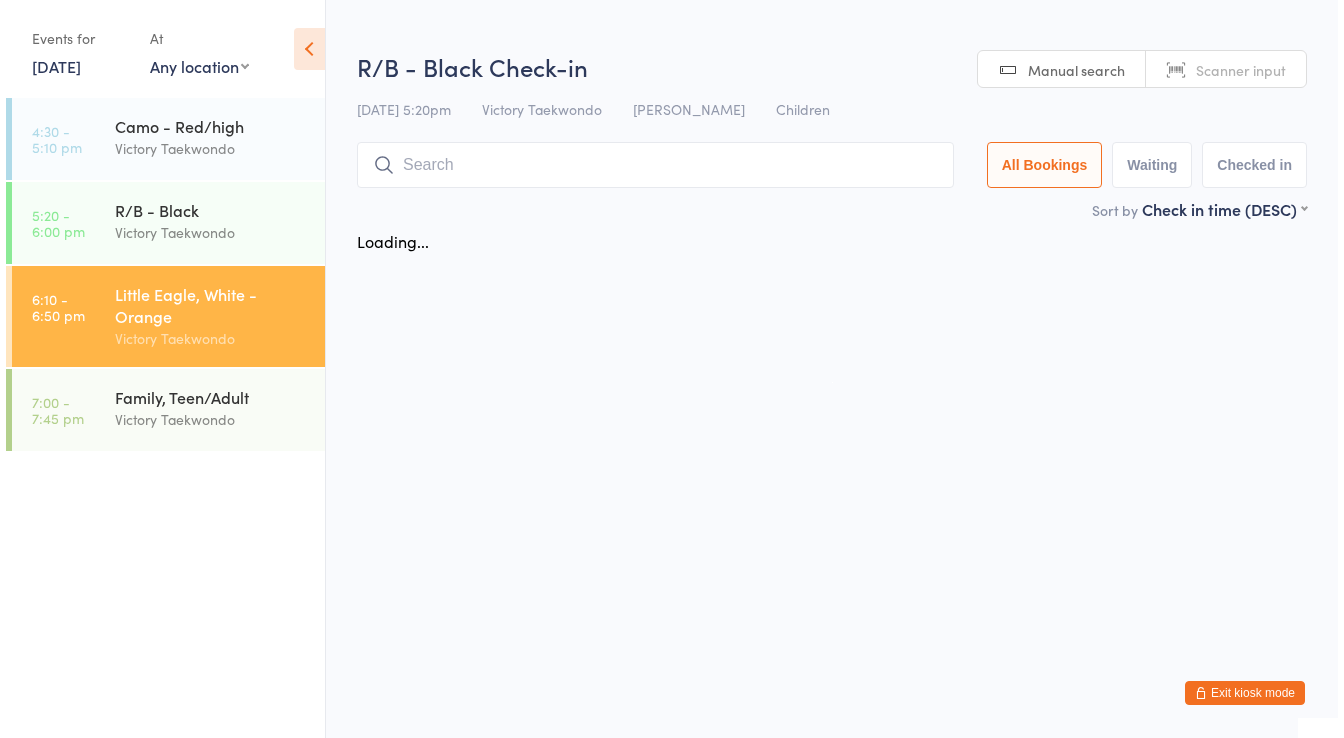 scroll, scrollTop: 0, scrollLeft: 0, axis: both 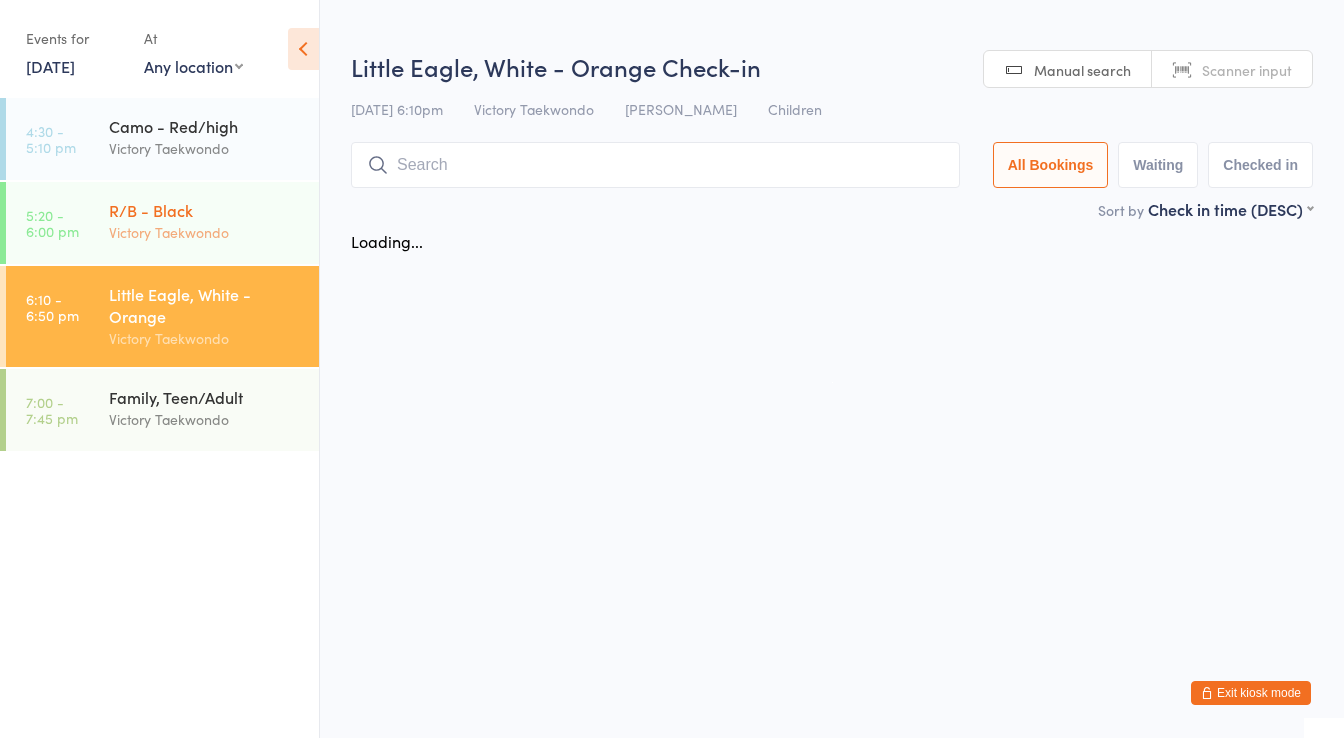 click on "R/B - Black Victory Taekwondo" at bounding box center [214, 221] 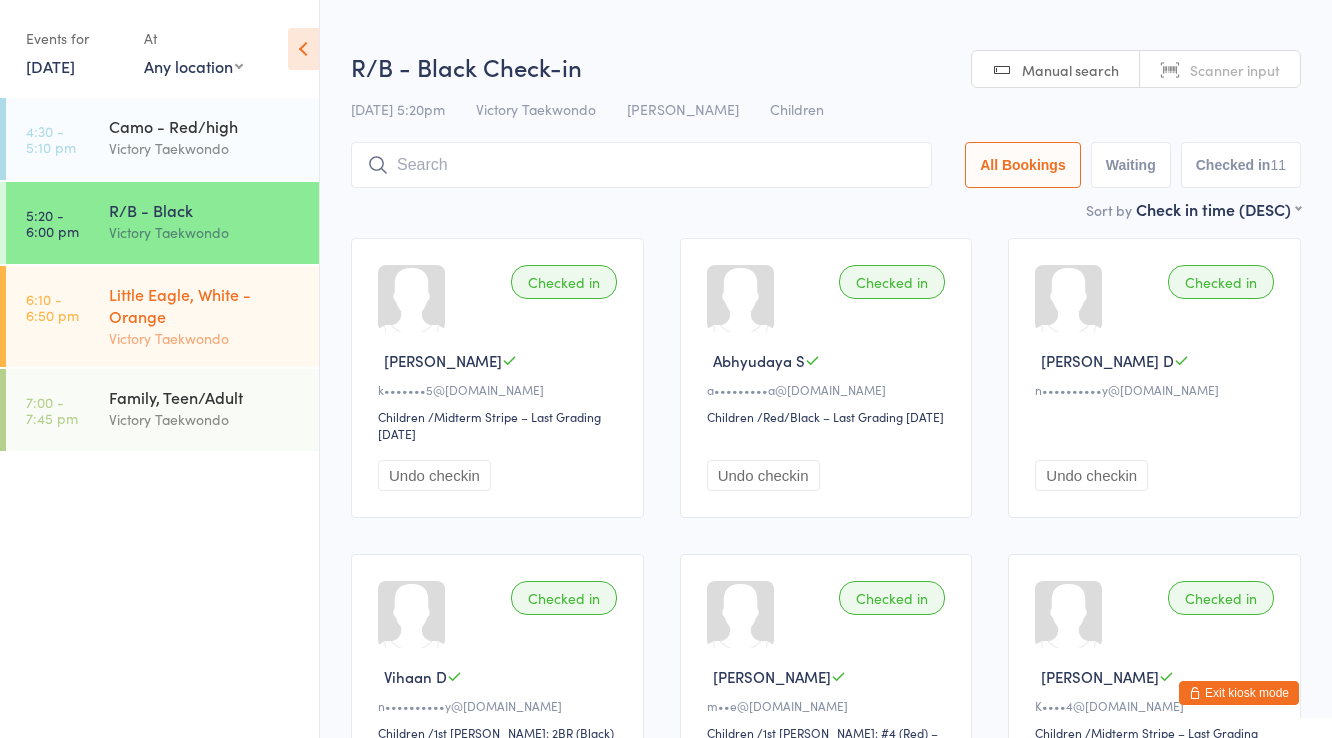 click on "Little Eagle, White - Orange Victory Taekwondo" at bounding box center (214, 316) 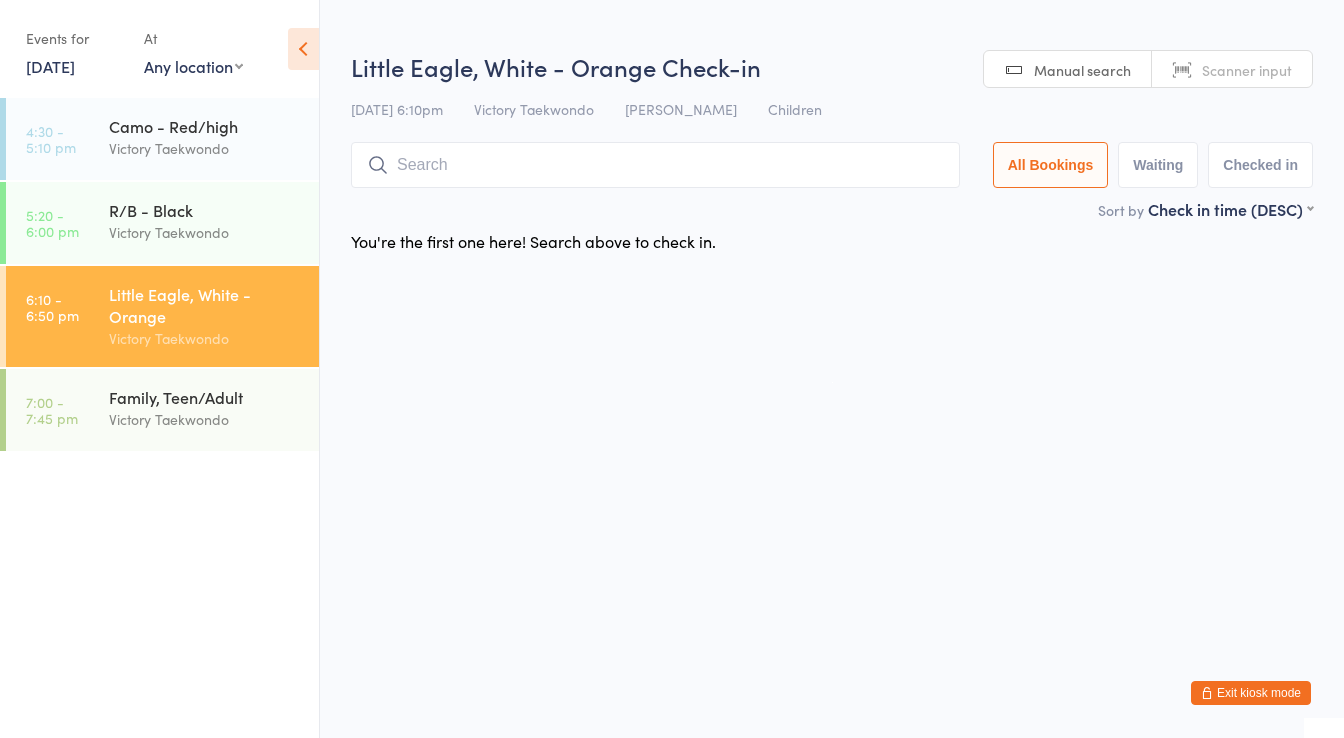 click at bounding box center (655, 165) 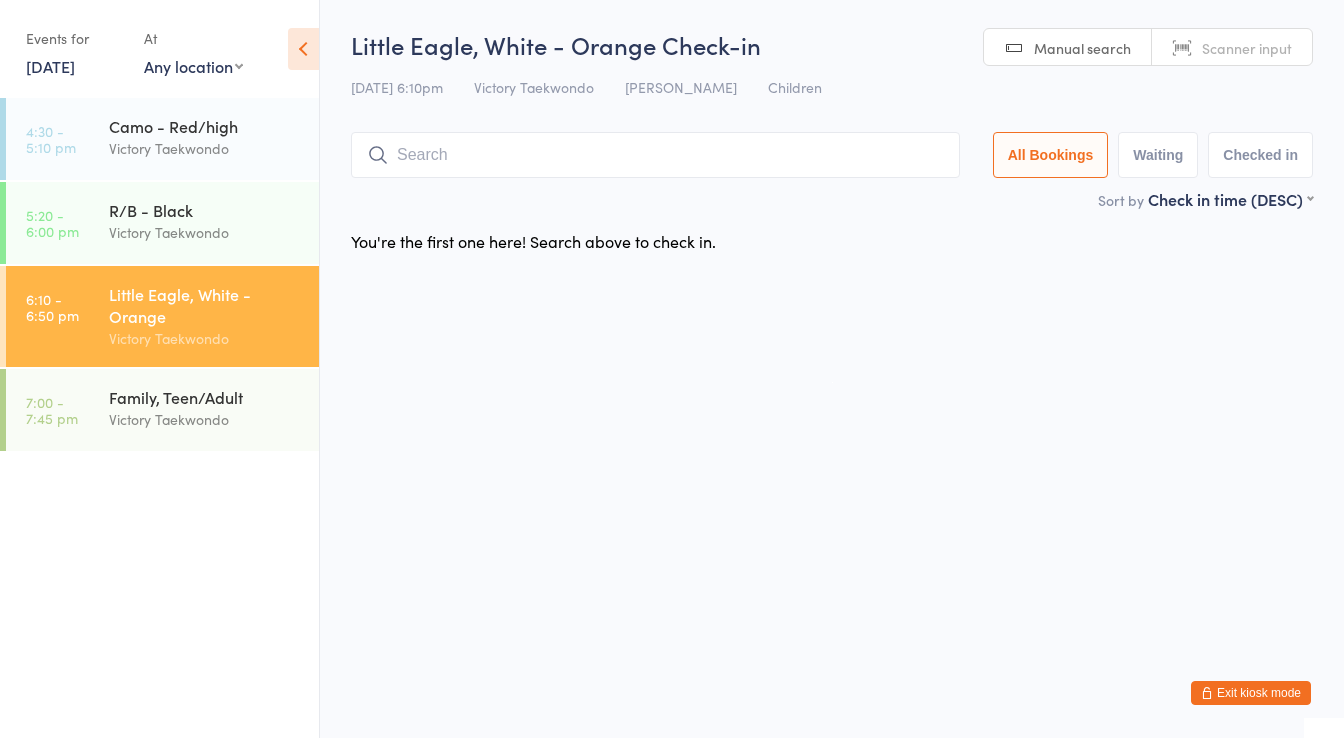 click on "You have now entered Kiosk Mode. Members will be able to check themselves in using the search field below. Click "Exit kiosk mode" below to exit Kiosk Mode at any time. Drop-in successful. Events for 10 Jul, 2025 10 Jul, 2025
July 2025
Sun Mon Tue Wed Thu Fri Sat
27
29
30
01
02
03
04
05
28
06
07
08
09
10
11
12
29
13
14
15
16
17
18
19
30
20
21
22
23
24
25" at bounding box center (672, 369) 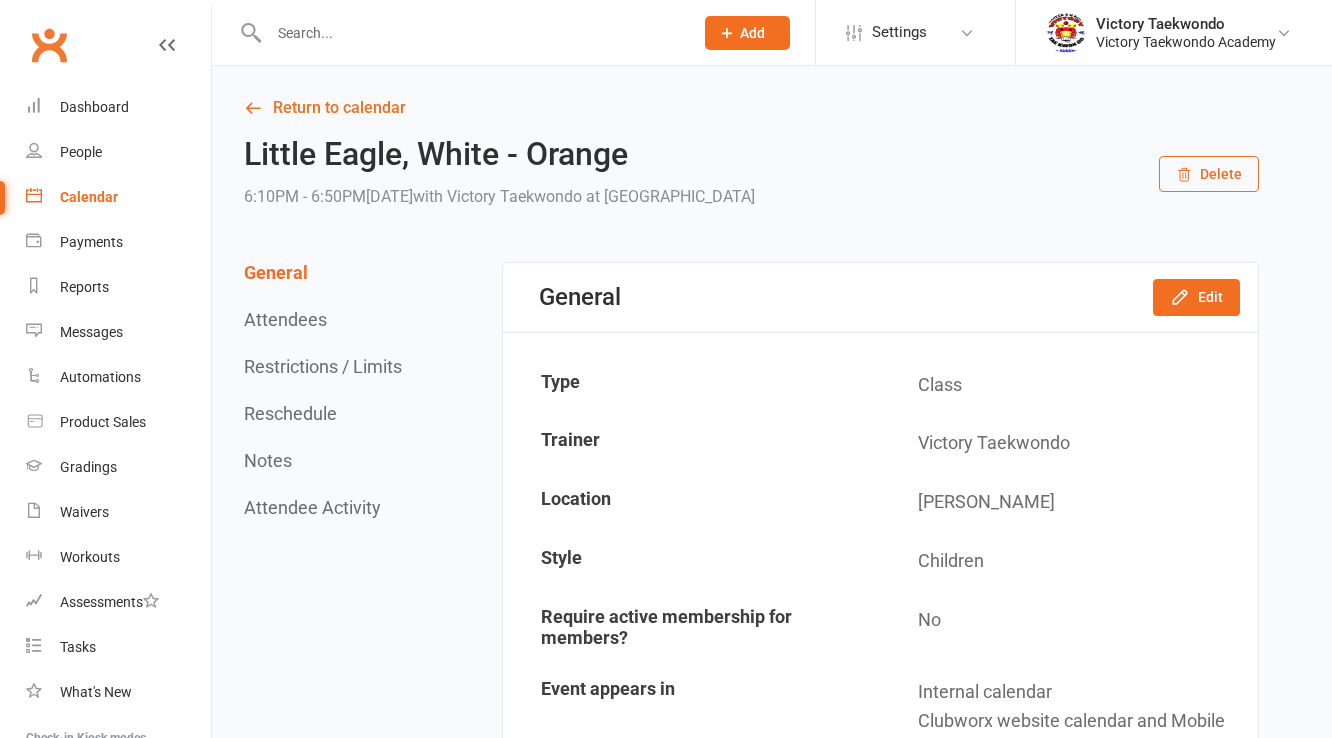 scroll, scrollTop: 0, scrollLeft: 0, axis: both 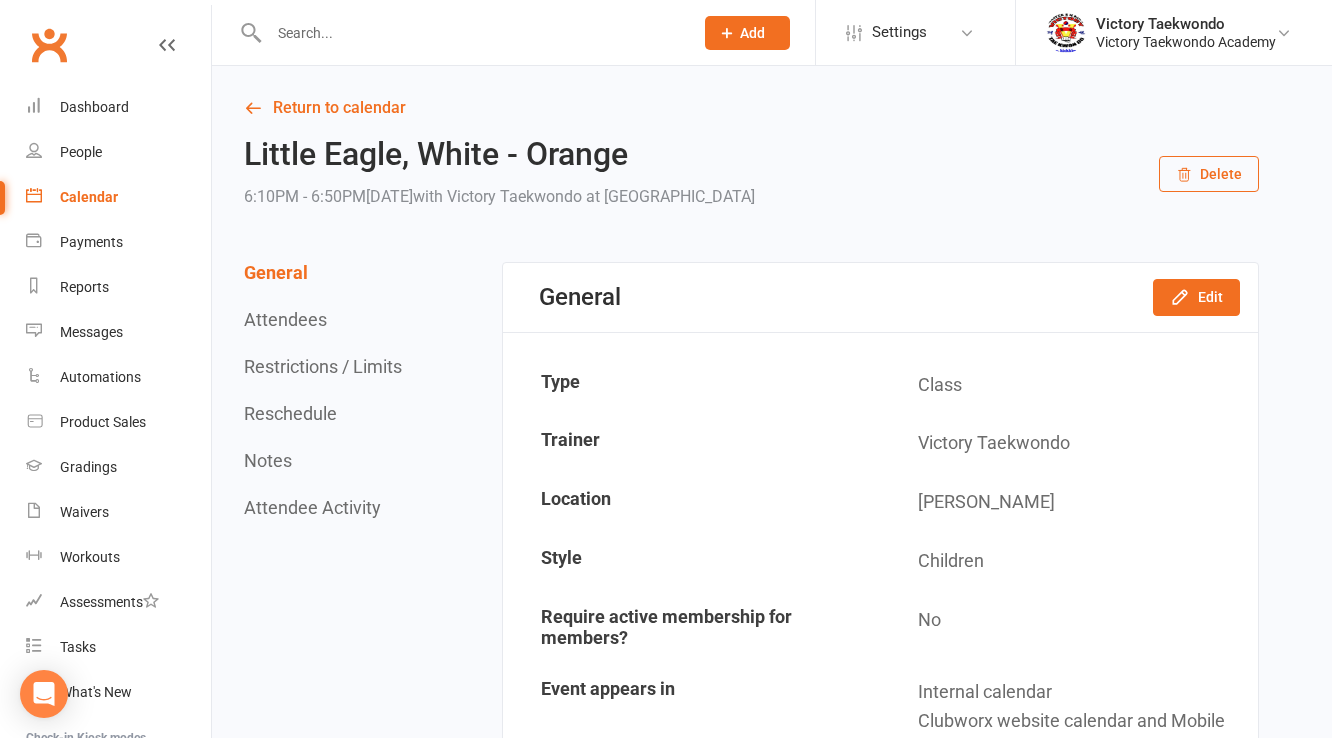 click at bounding box center [471, 33] 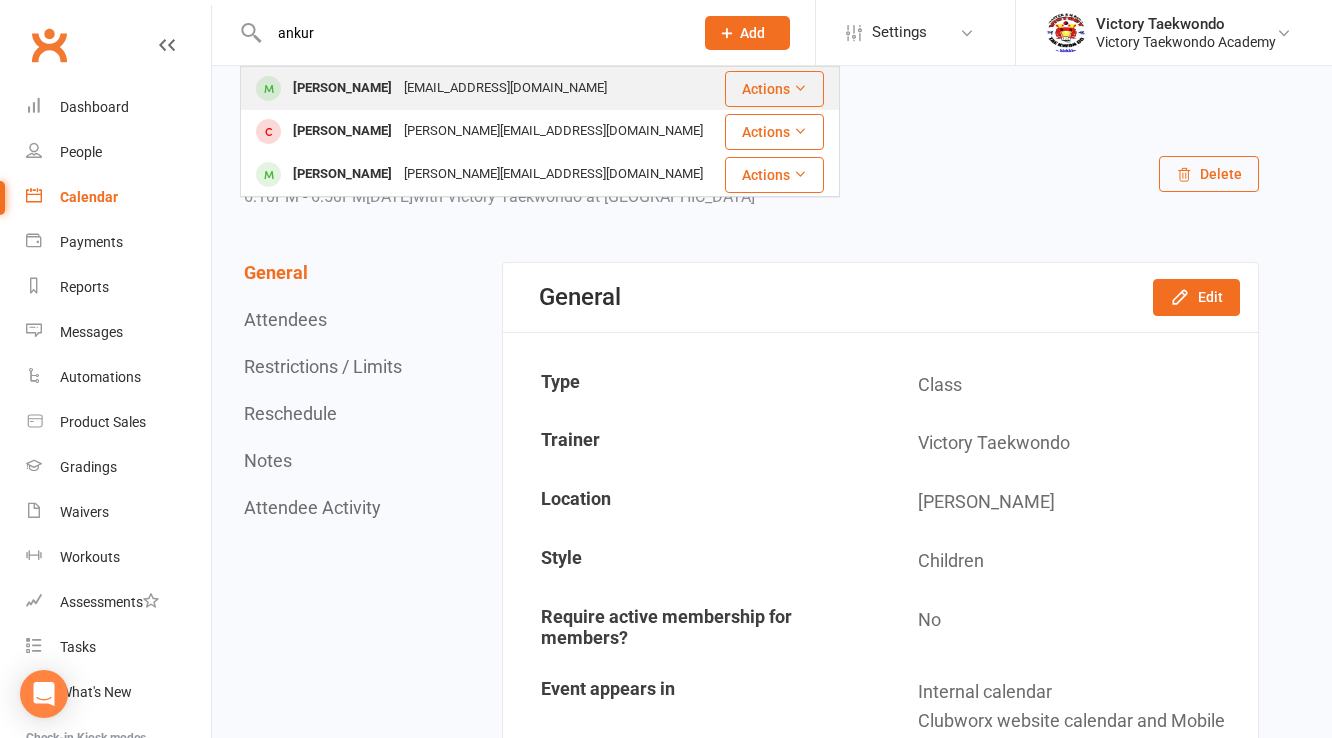type on "ankur" 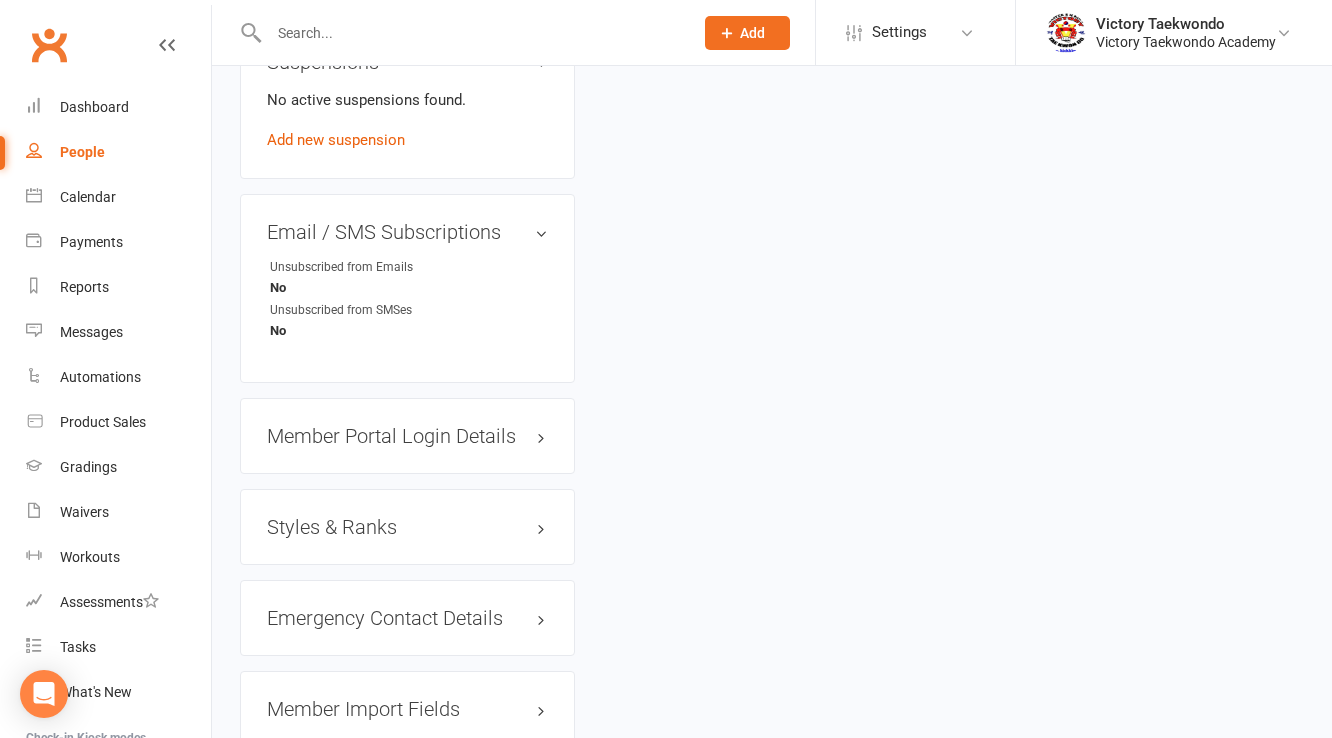 scroll, scrollTop: 1440, scrollLeft: 0, axis: vertical 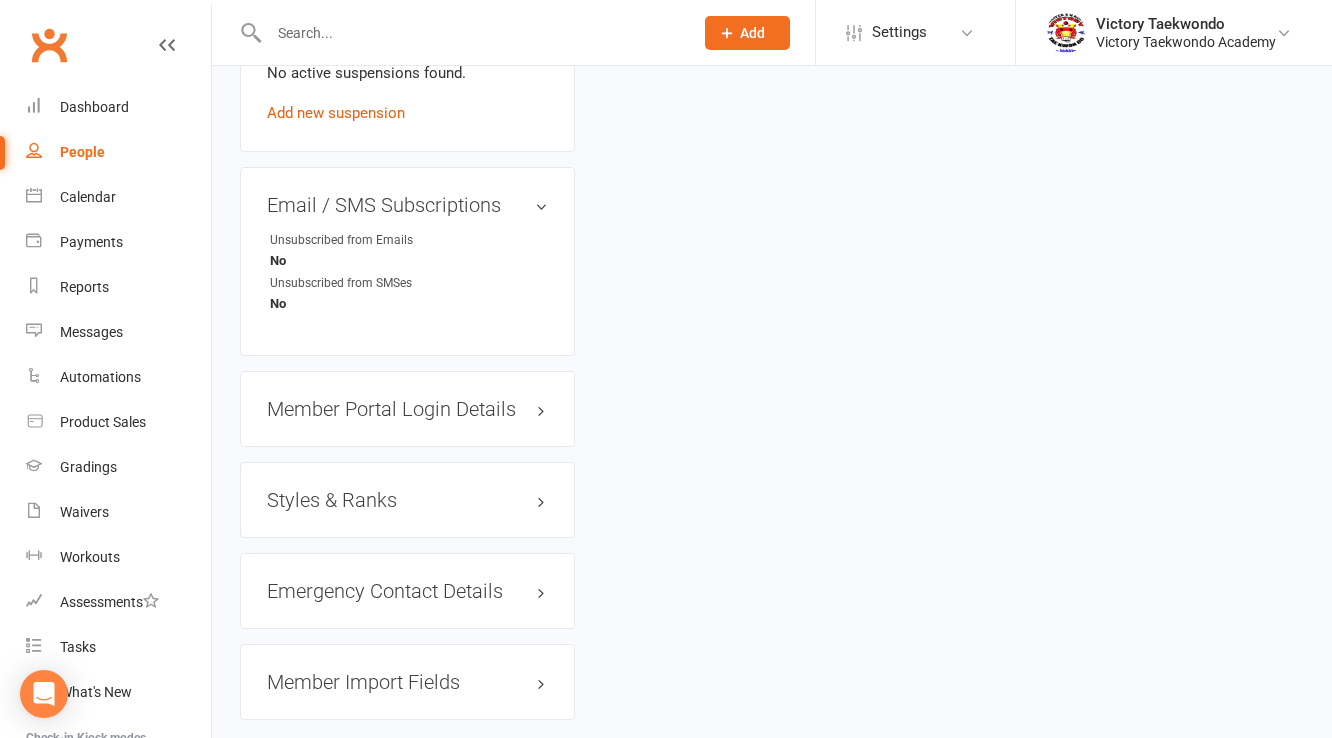 click on "Styles & Ranks" at bounding box center [407, 500] 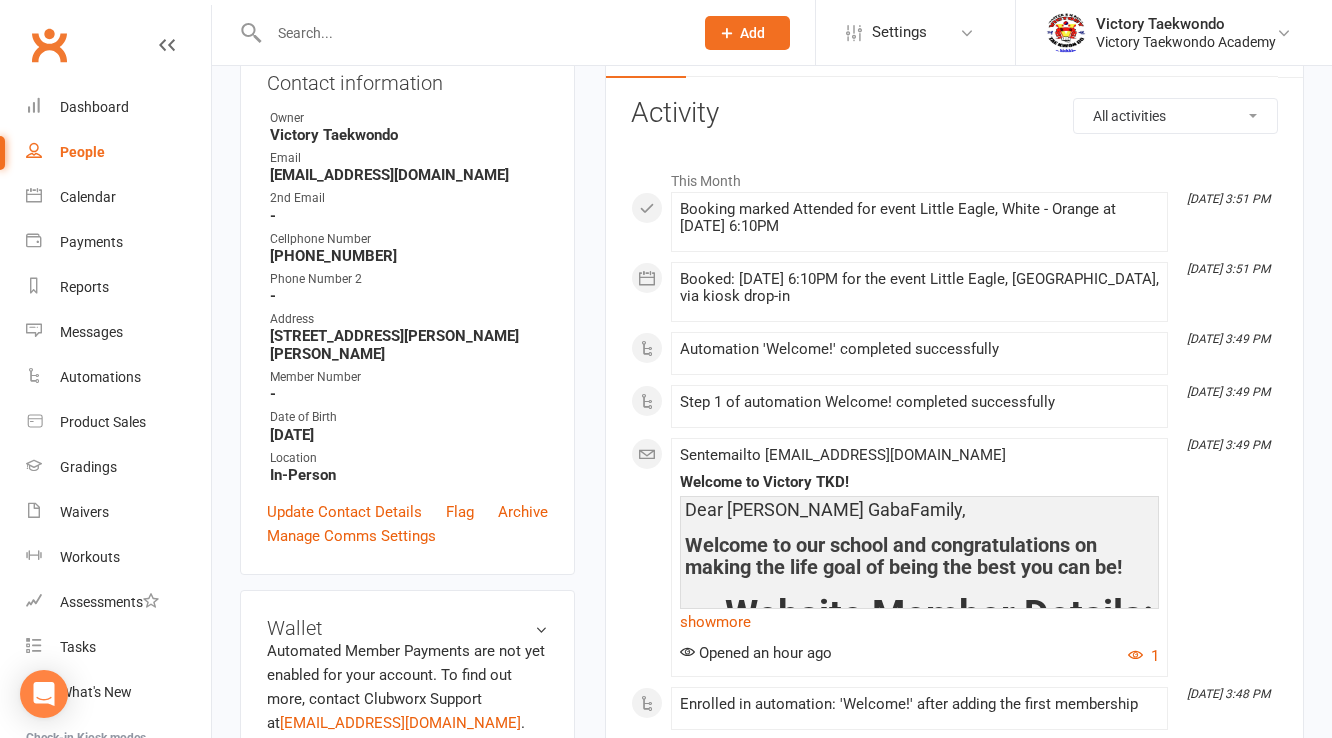 scroll, scrollTop: 0, scrollLeft: 0, axis: both 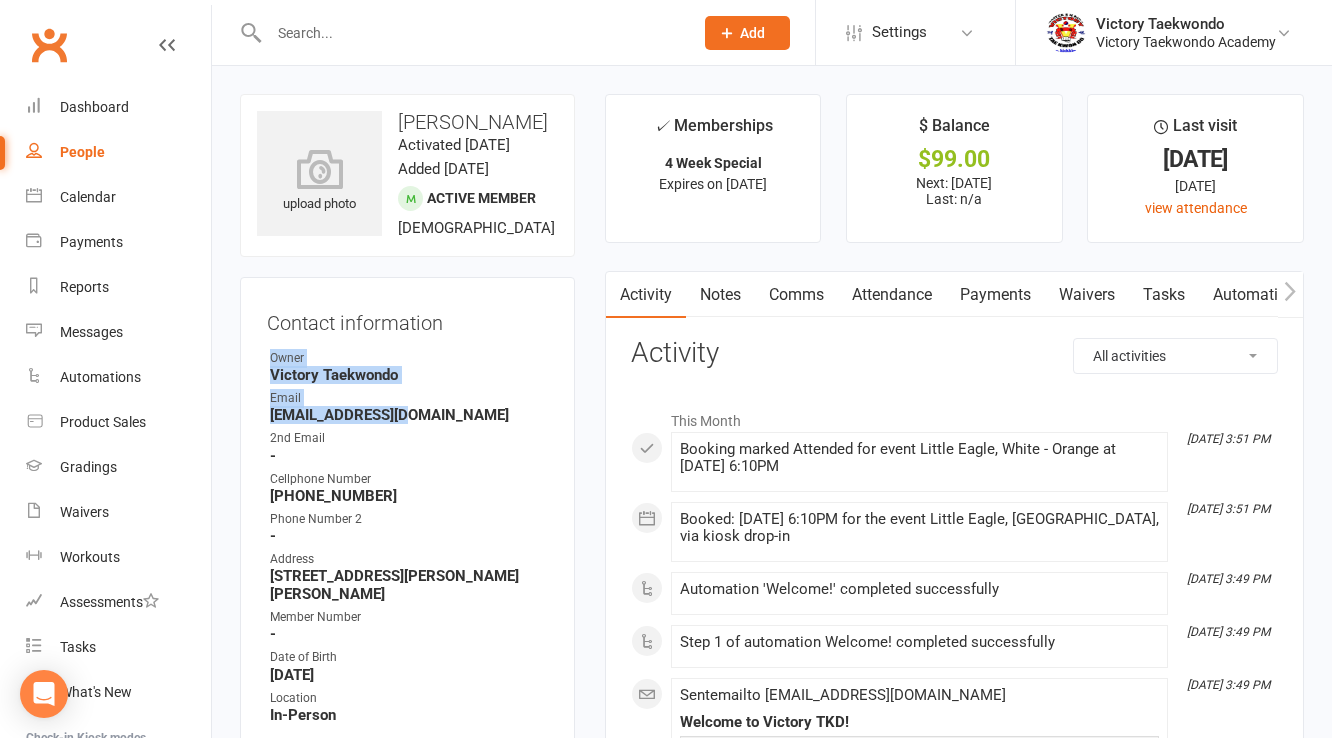 drag, startPoint x: 435, startPoint y: 412, endPoint x: 268, endPoint y: 352, distance: 177.4514 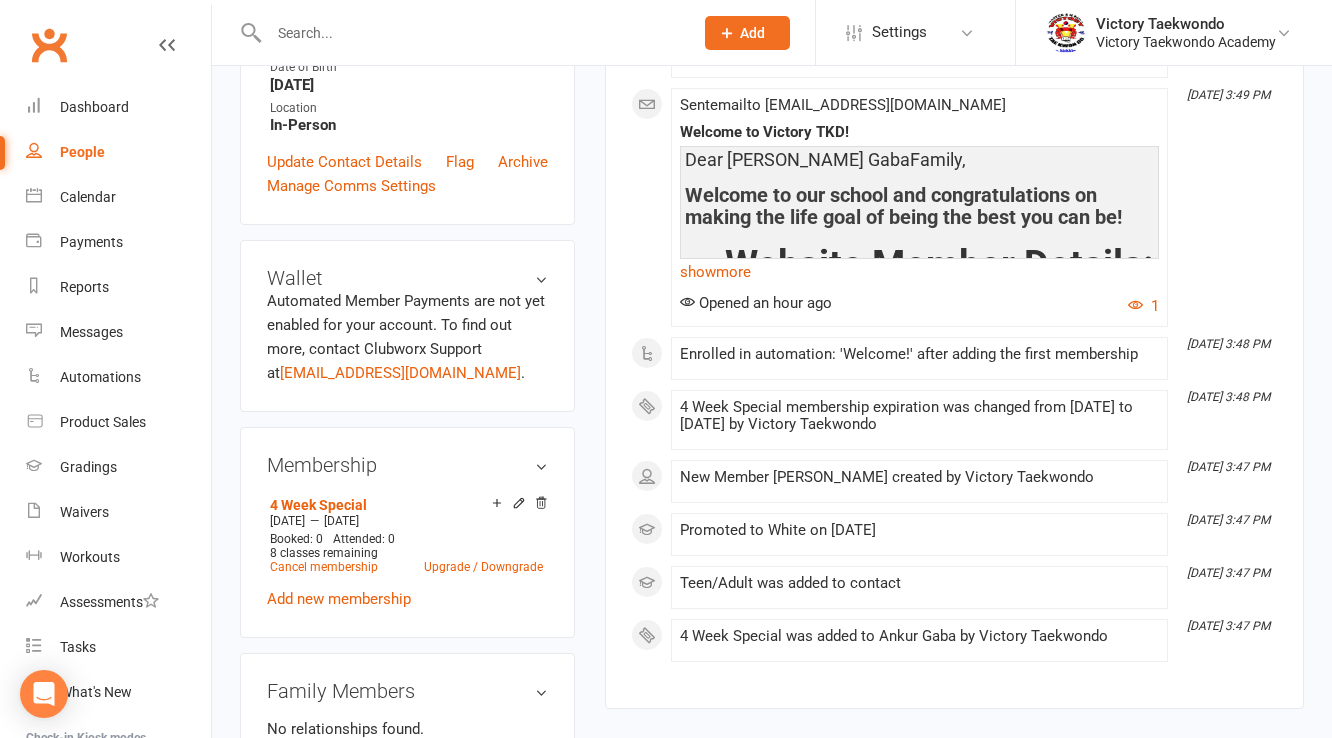 scroll, scrollTop: 720, scrollLeft: 0, axis: vertical 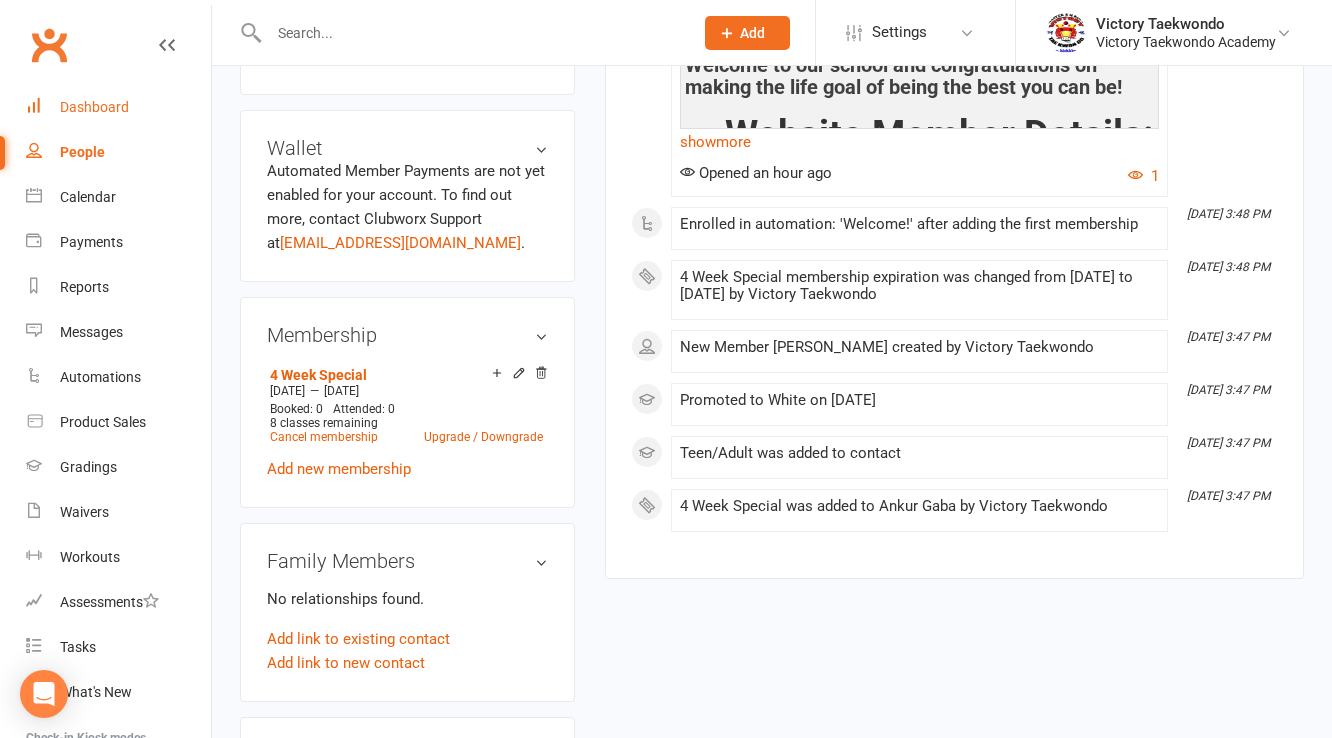 click on "Dashboard" at bounding box center [118, 107] 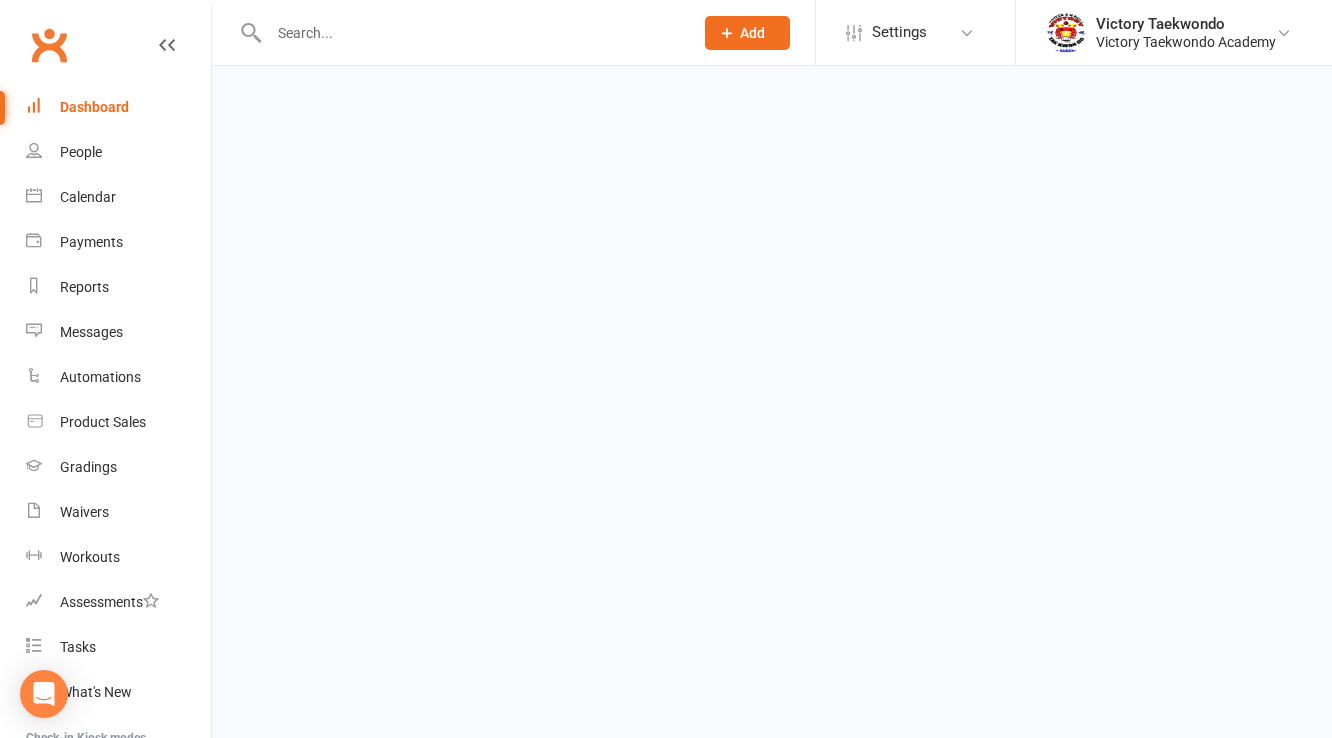scroll, scrollTop: 0, scrollLeft: 0, axis: both 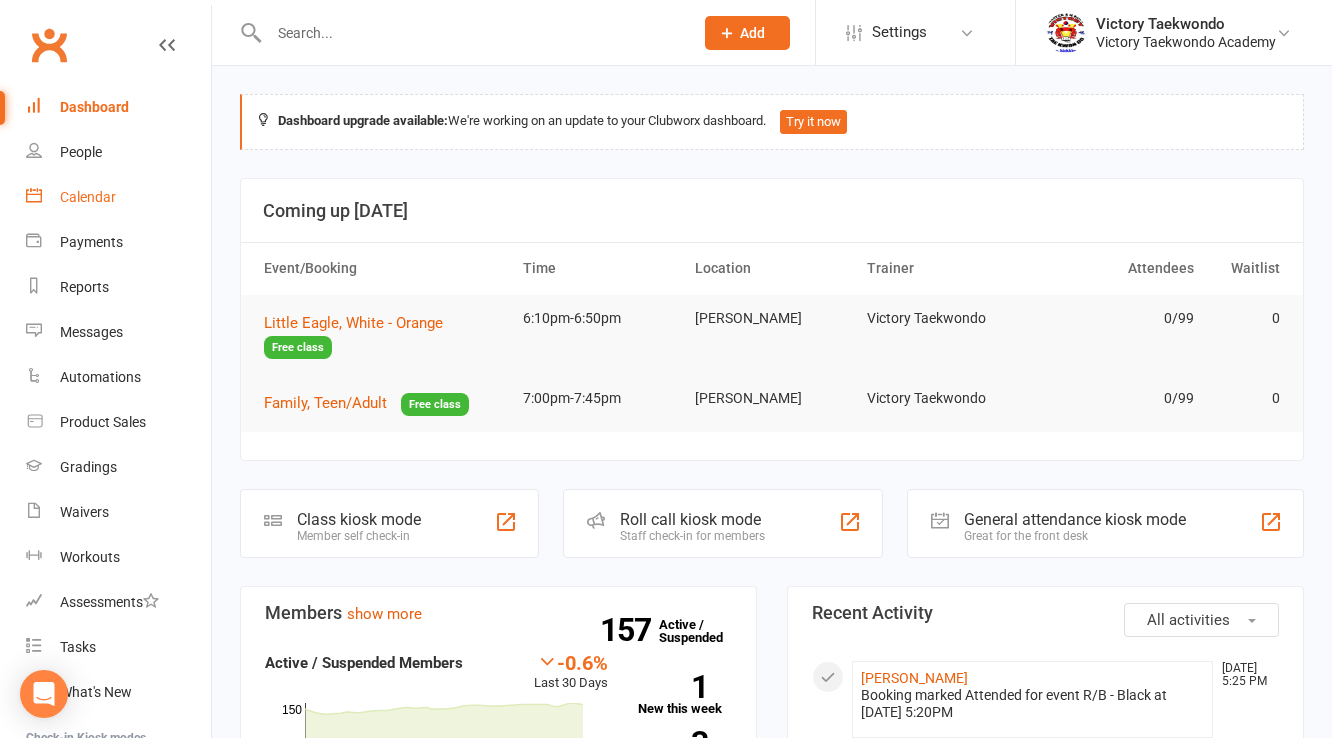 click on "Calendar" at bounding box center [118, 197] 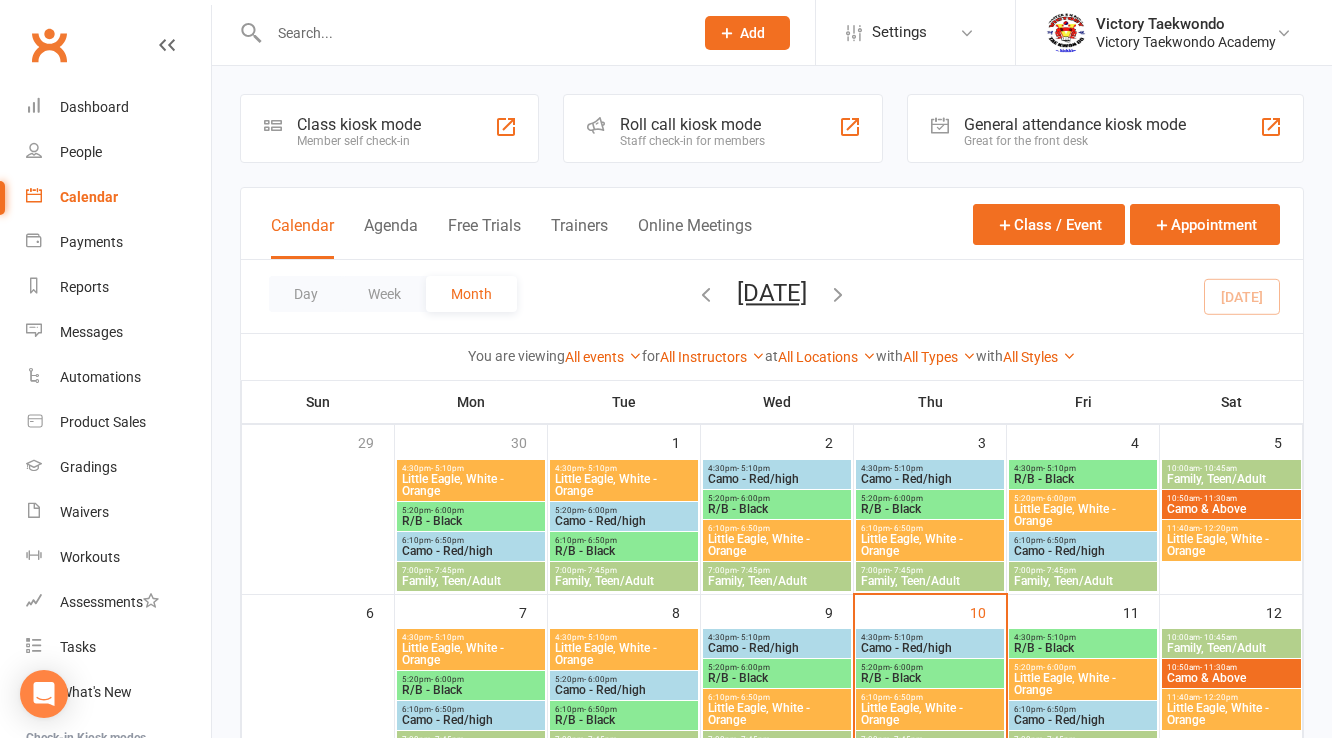 click on "Member self check-in" at bounding box center (359, 141) 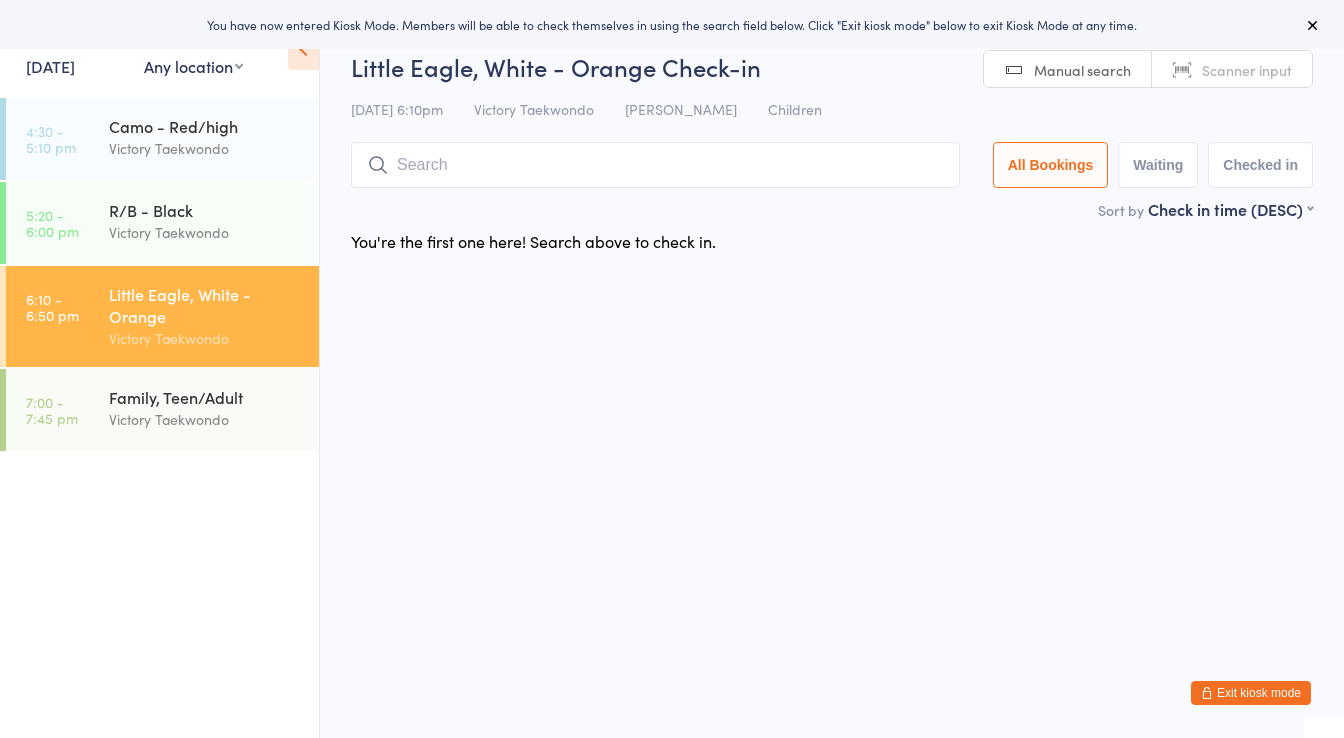 scroll, scrollTop: 0, scrollLeft: 0, axis: both 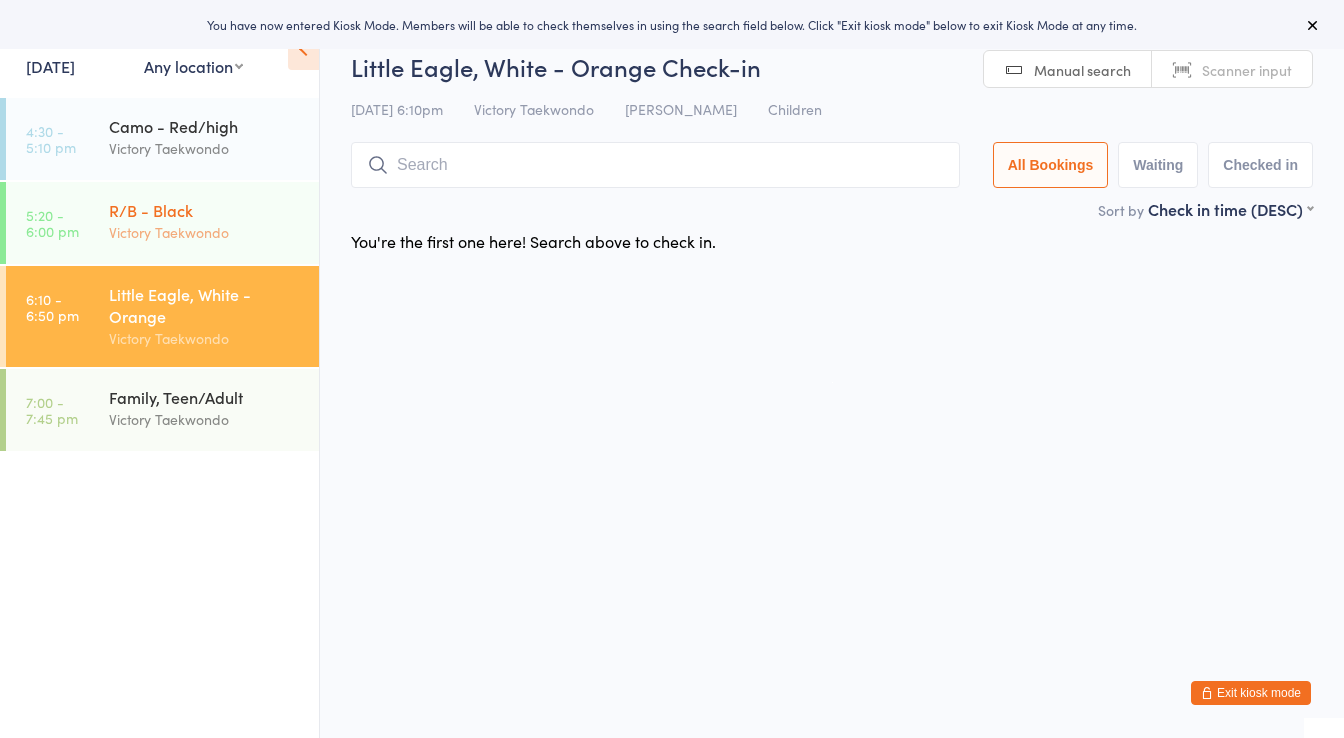 click on "R/B - Black" at bounding box center [205, 210] 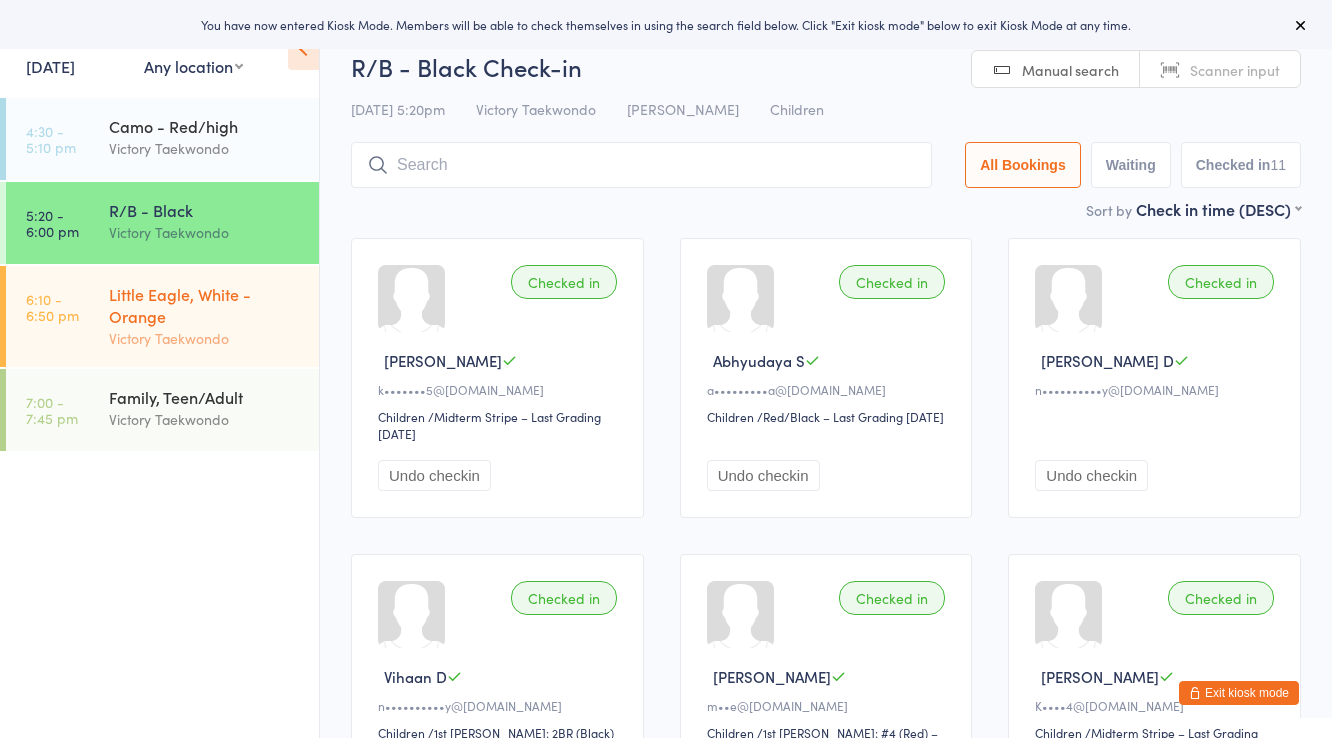 click on "Victory Taekwondo" at bounding box center (205, 338) 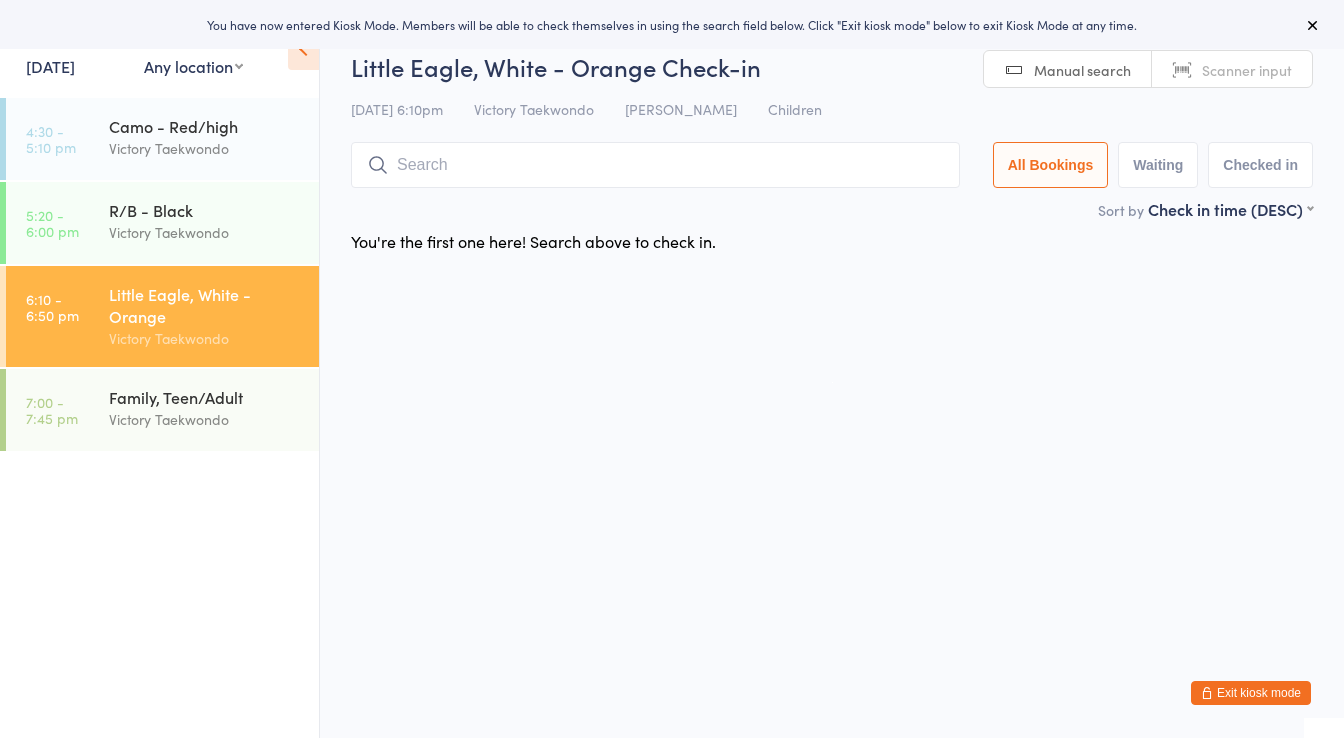 click at bounding box center (655, 165) 